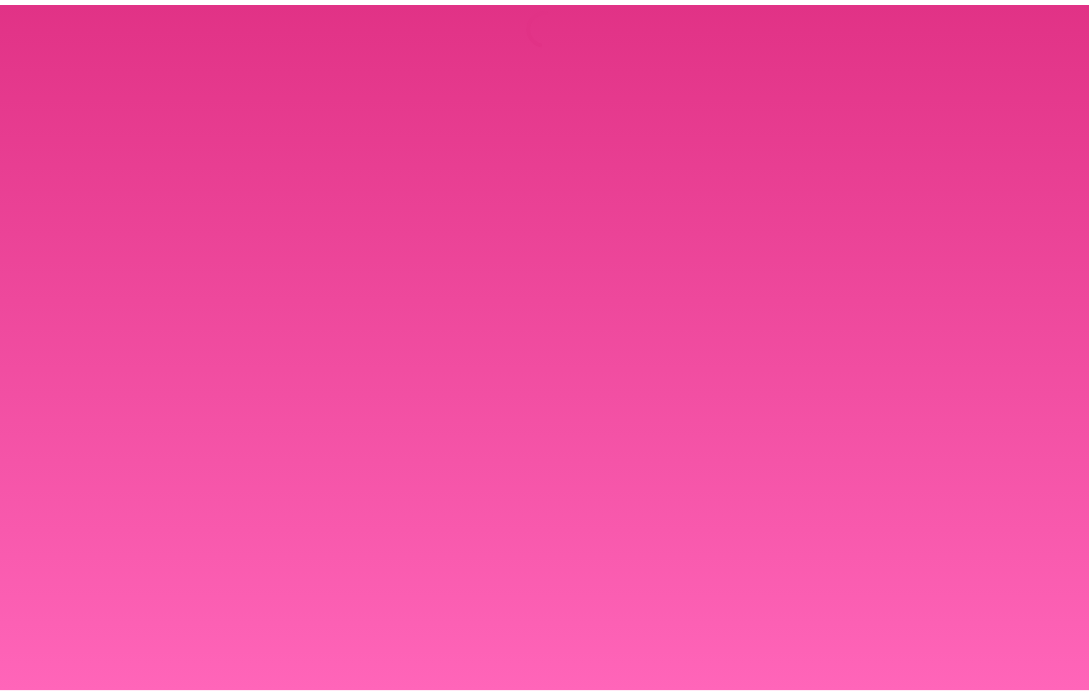 scroll, scrollTop: 0, scrollLeft: 0, axis: both 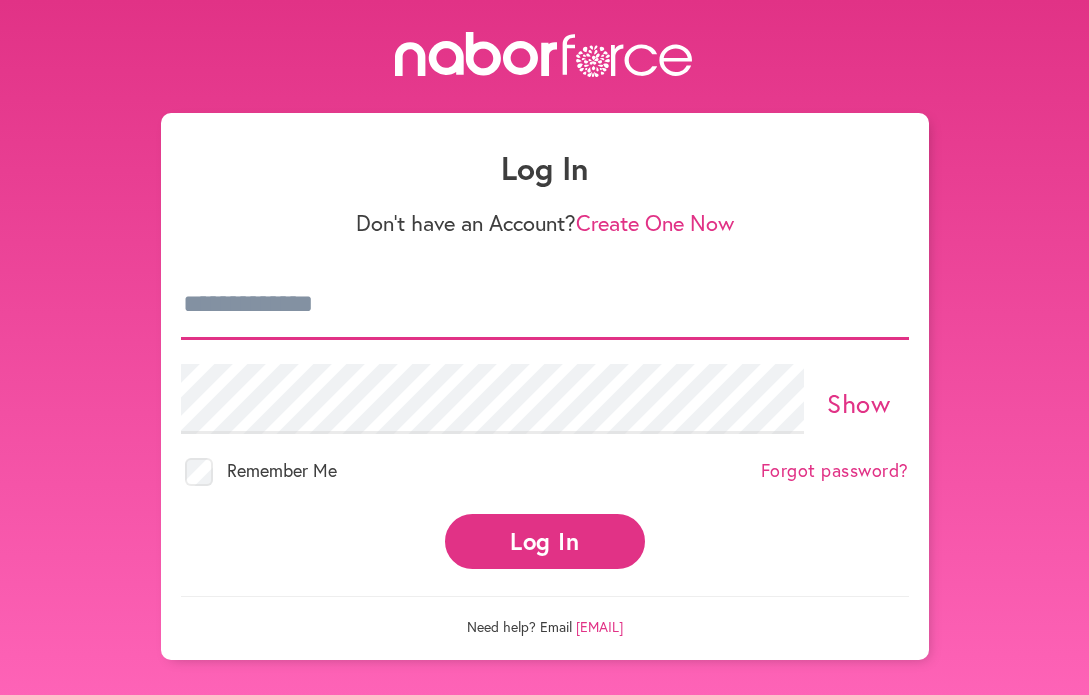 click at bounding box center (545, 305) 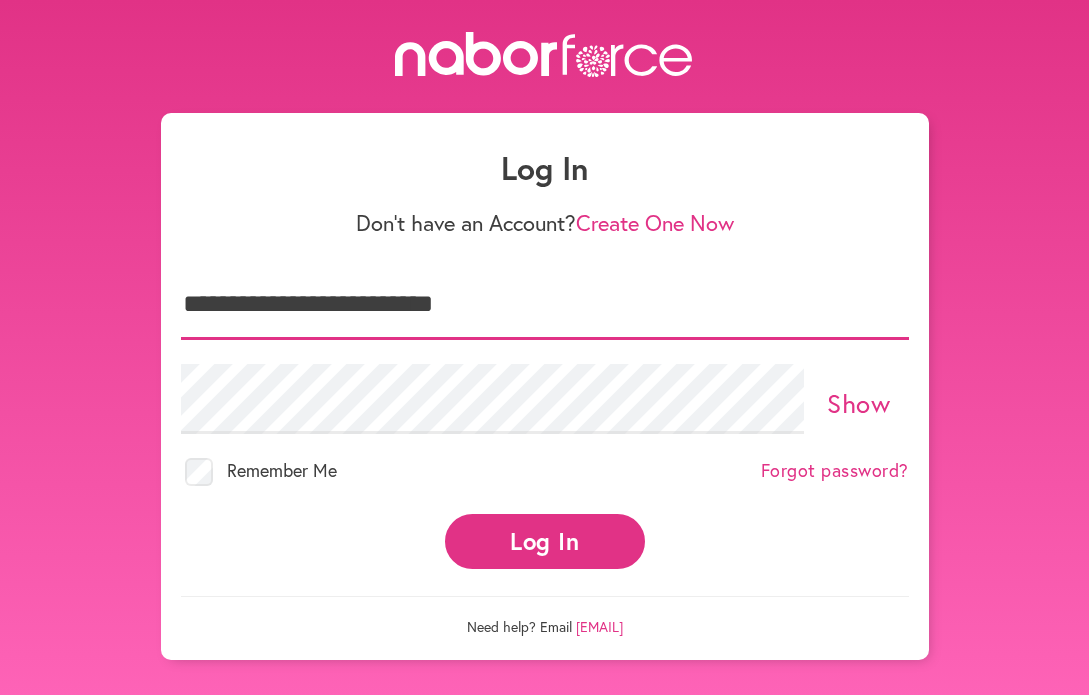 type on "**********" 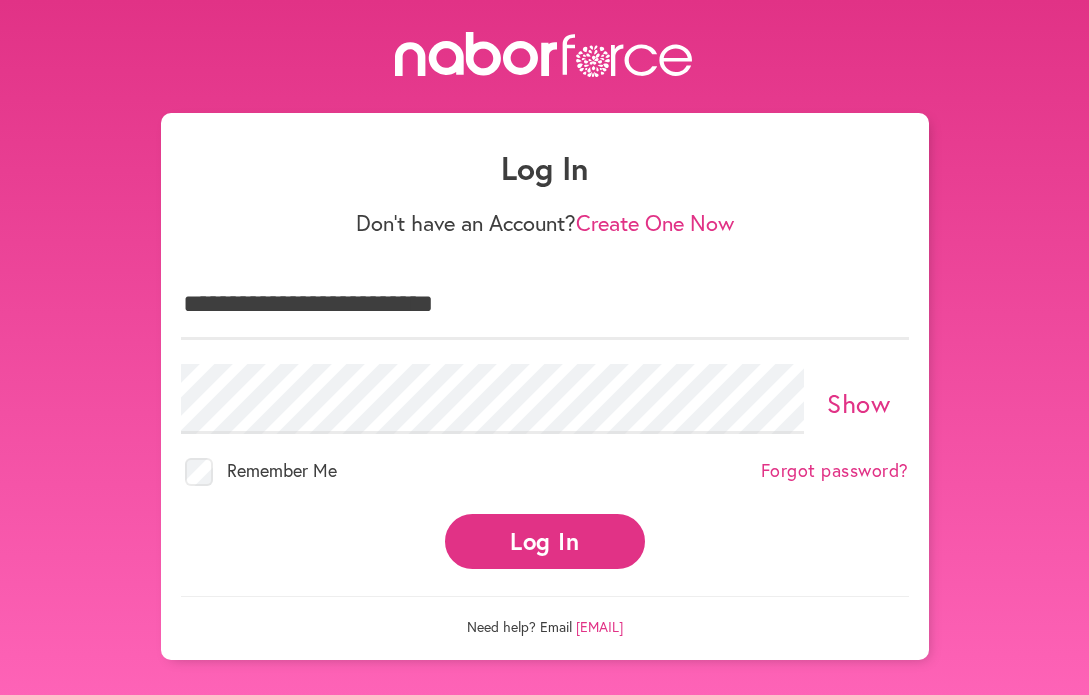 click on "Log In" at bounding box center (545, 541) 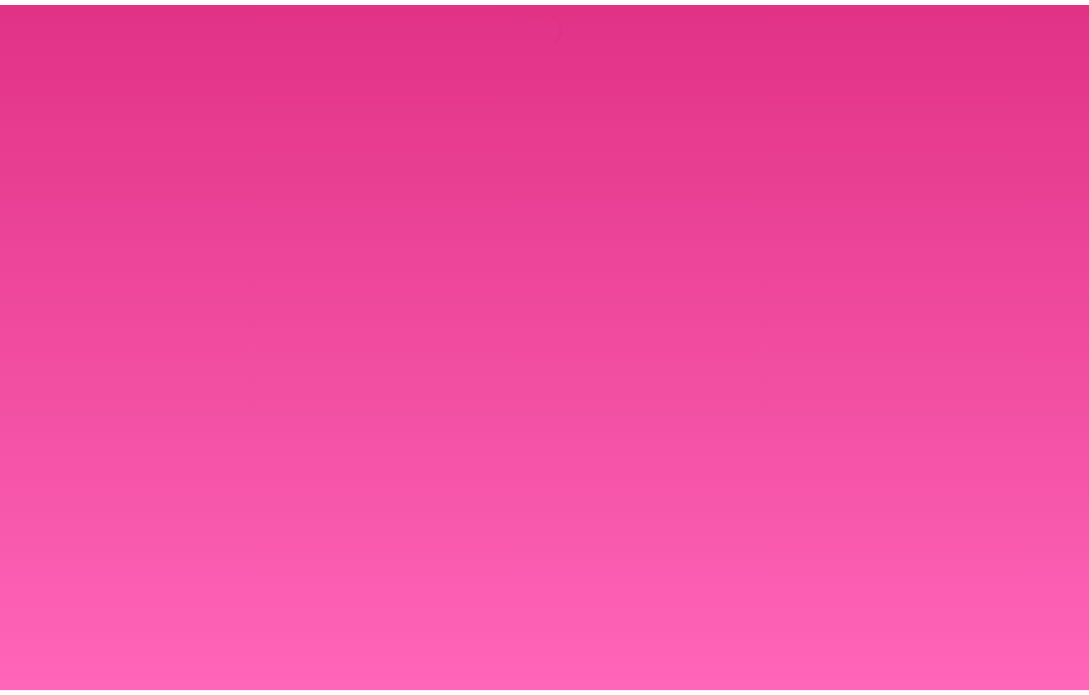 scroll, scrollTop: 0, scrollLeft: 0, axis: both 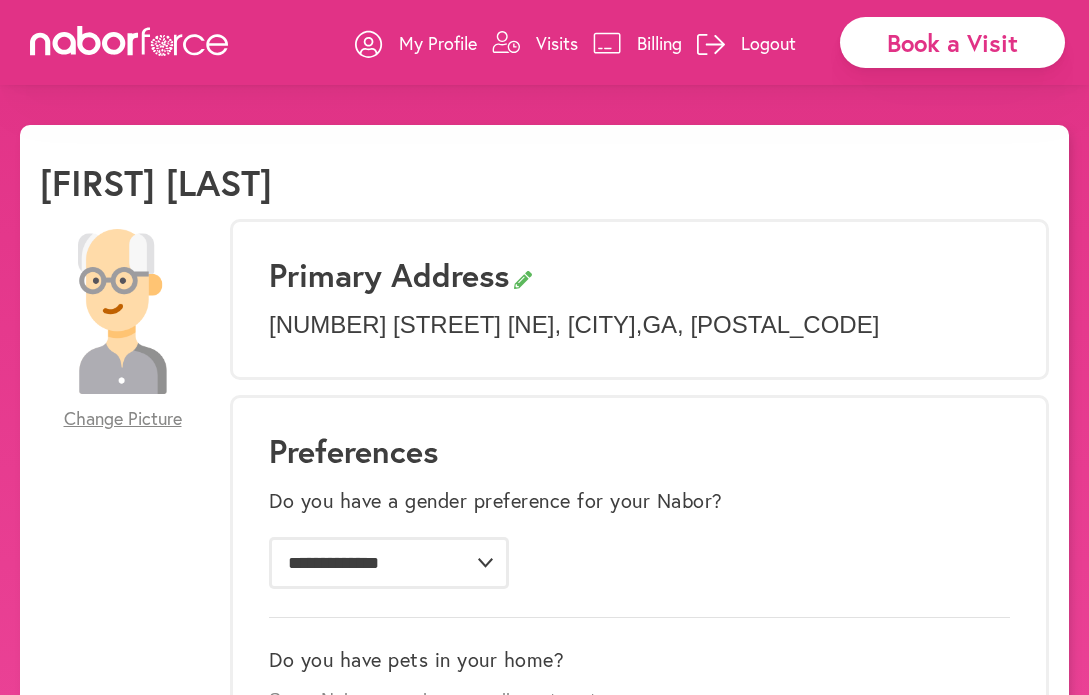 click on "Visits" at bounding box center (557, 43) 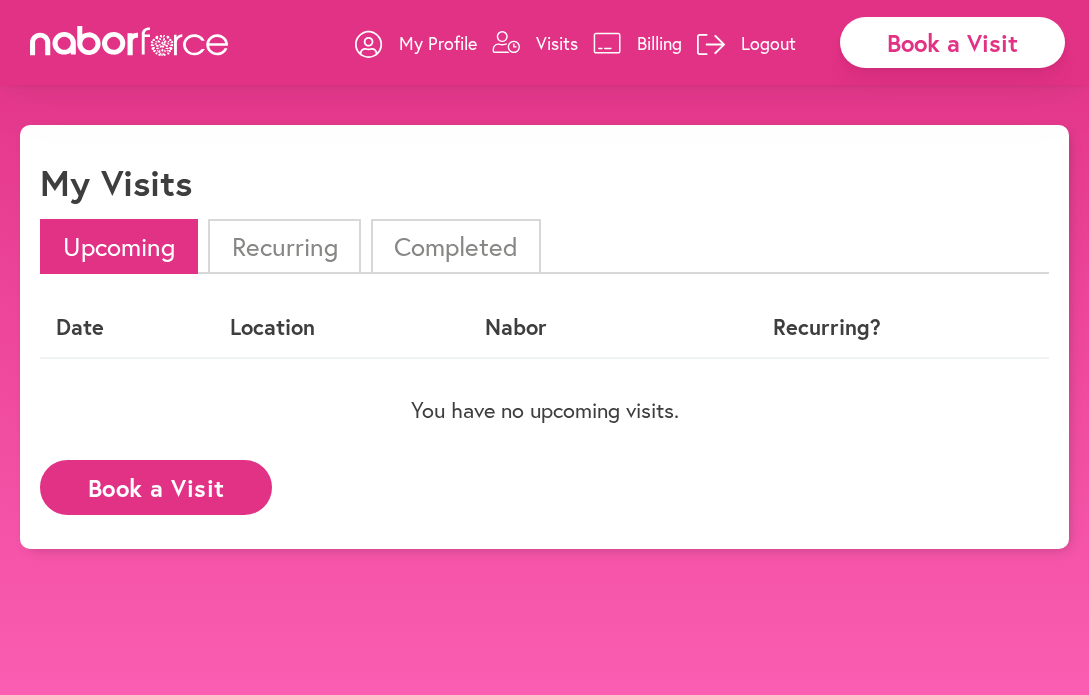 click on "Book a Visit" at bounding box center [156, 487] 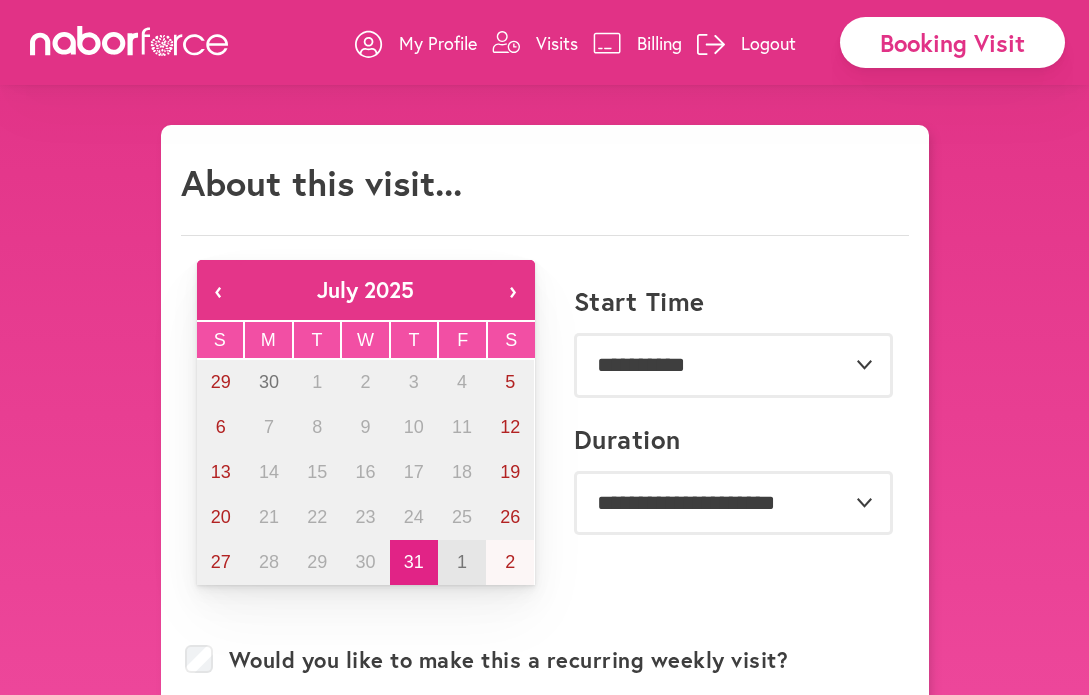 click on "1" at bounding box center [462, 562] 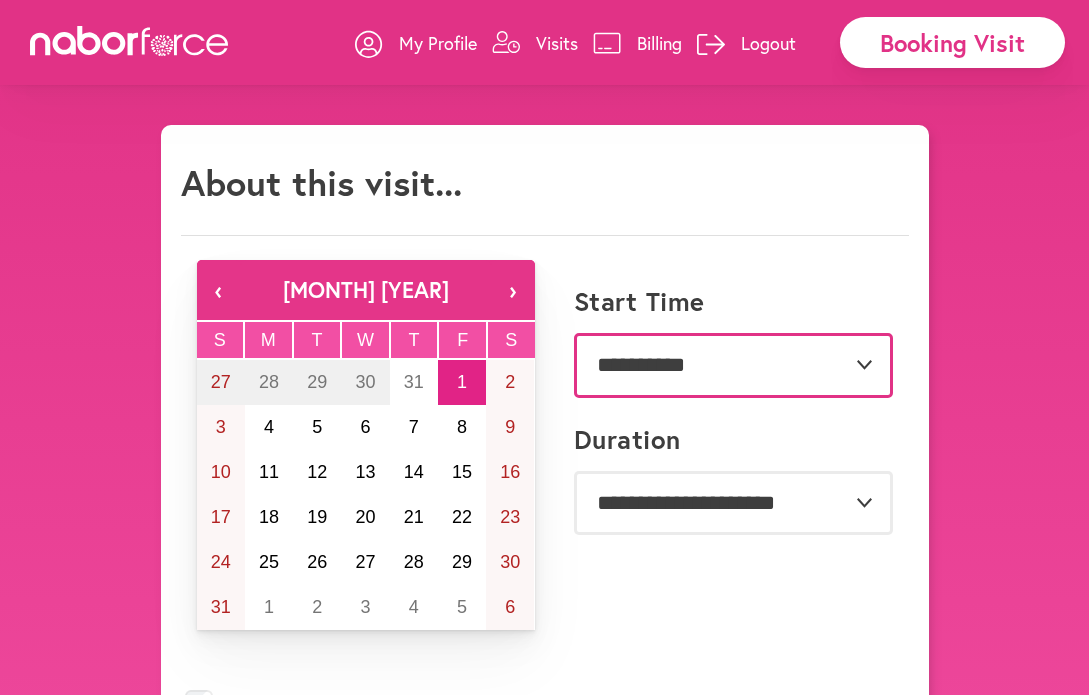 select on "*******" 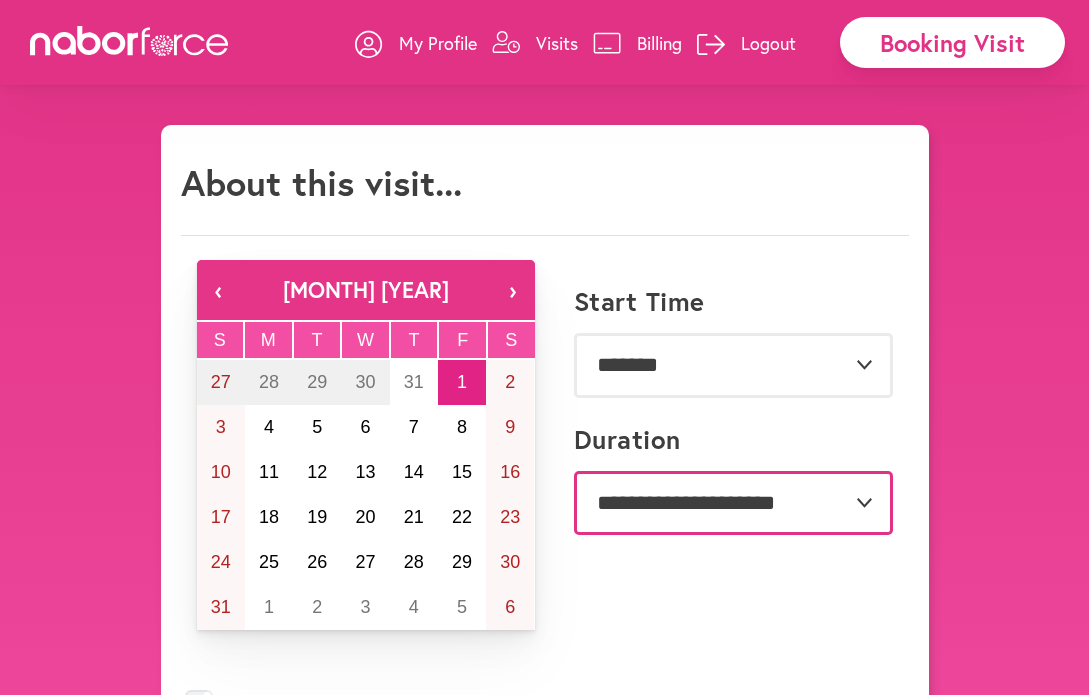 select on "***" 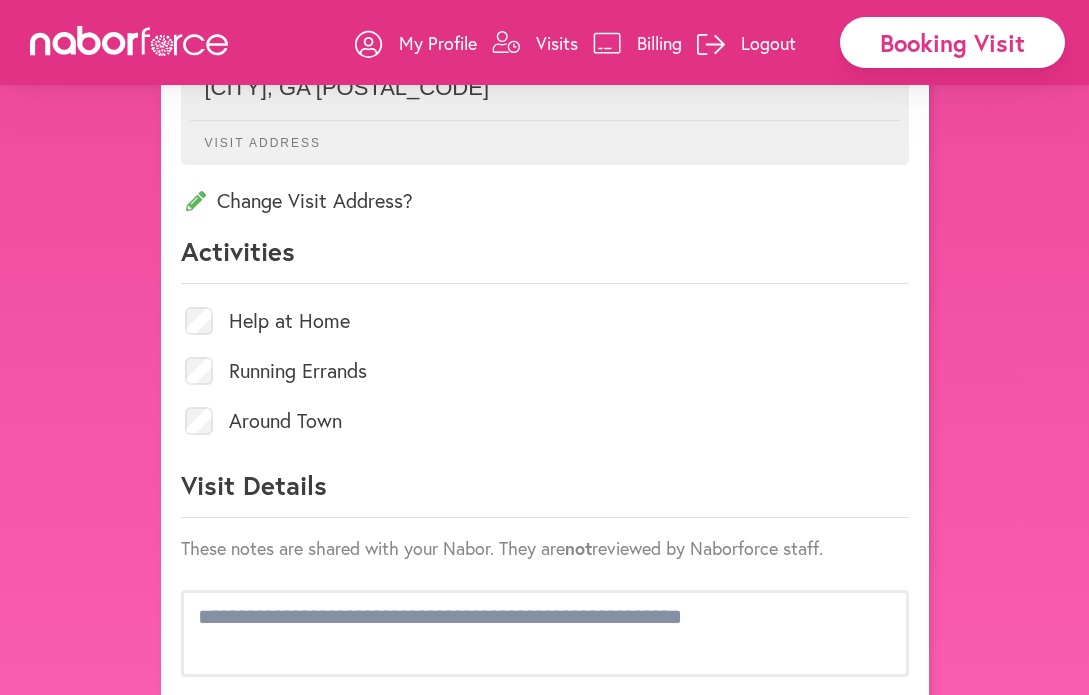 scroll, scrollTop: 799, scrollLeft: 0, axis: vertical 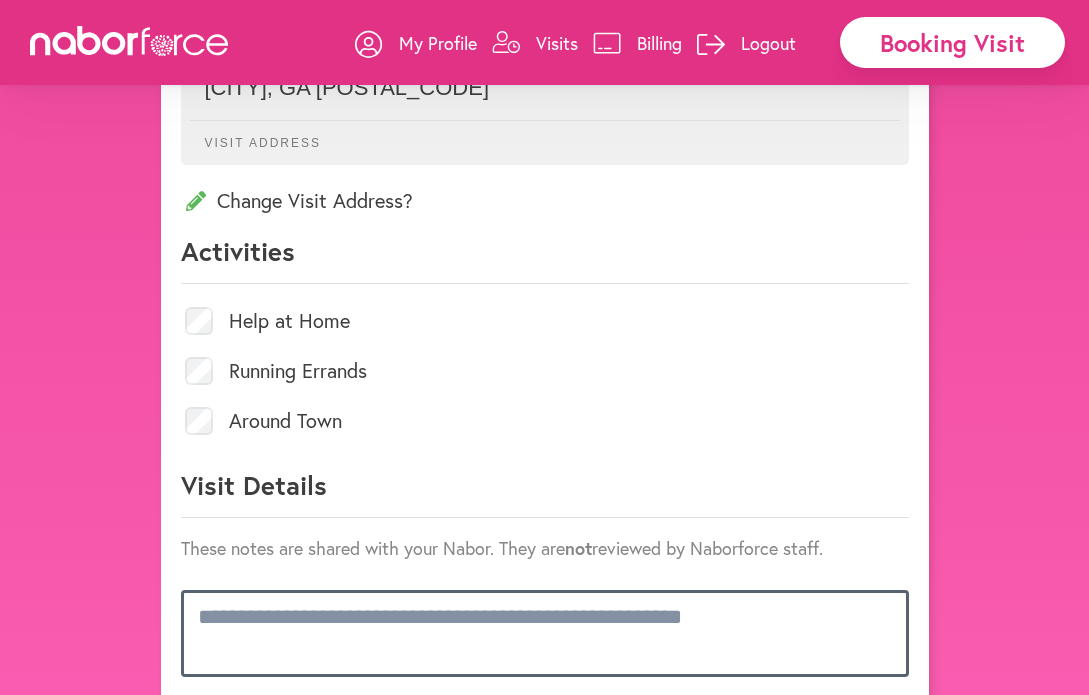 click at bounding box center [545, 633] 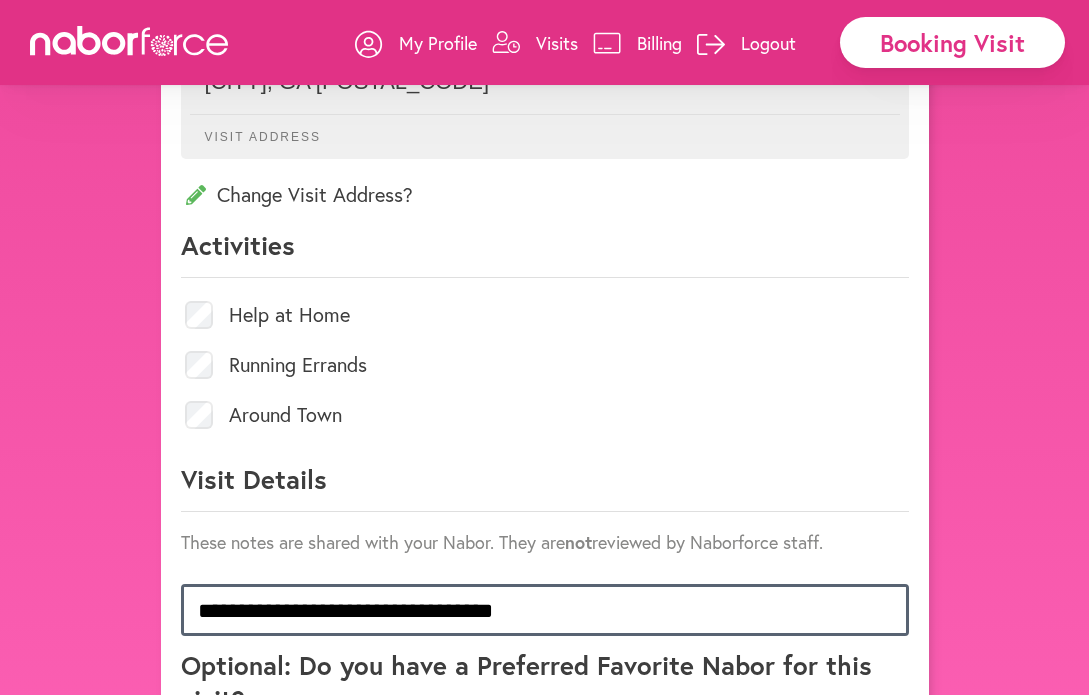 scroll, scrollTop: 814, scrollLeft: 0, axis: vertical 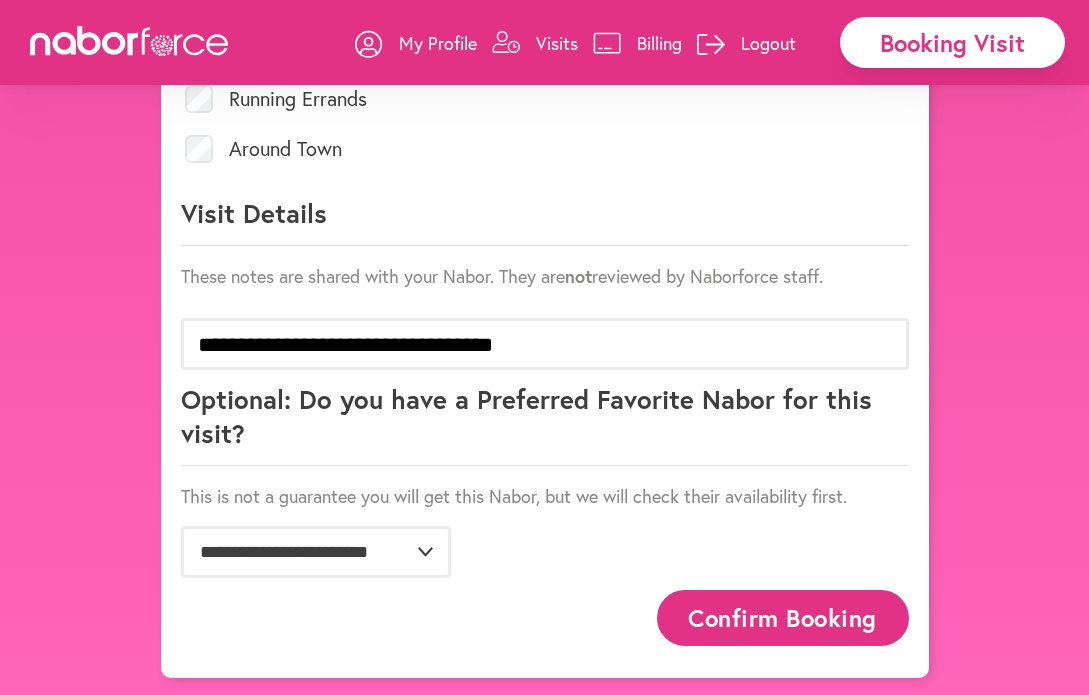 click on "Confirm Booking" at bounding box center (783, 617) 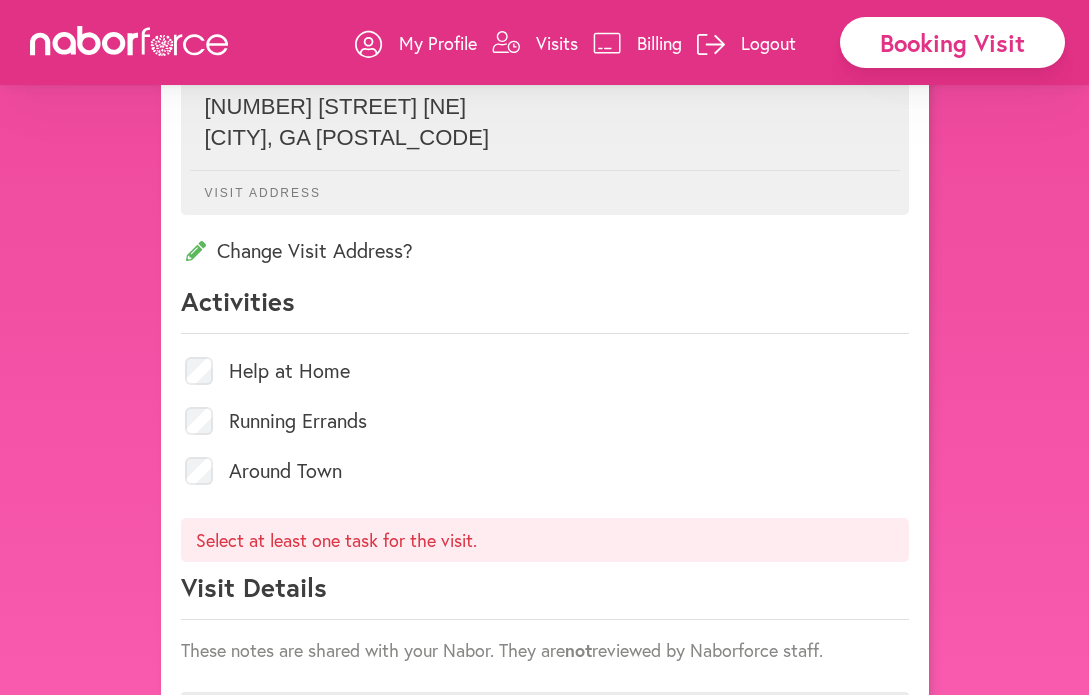 scroll, scrollTop: 750, scrollLeft: 0, axis: vertical 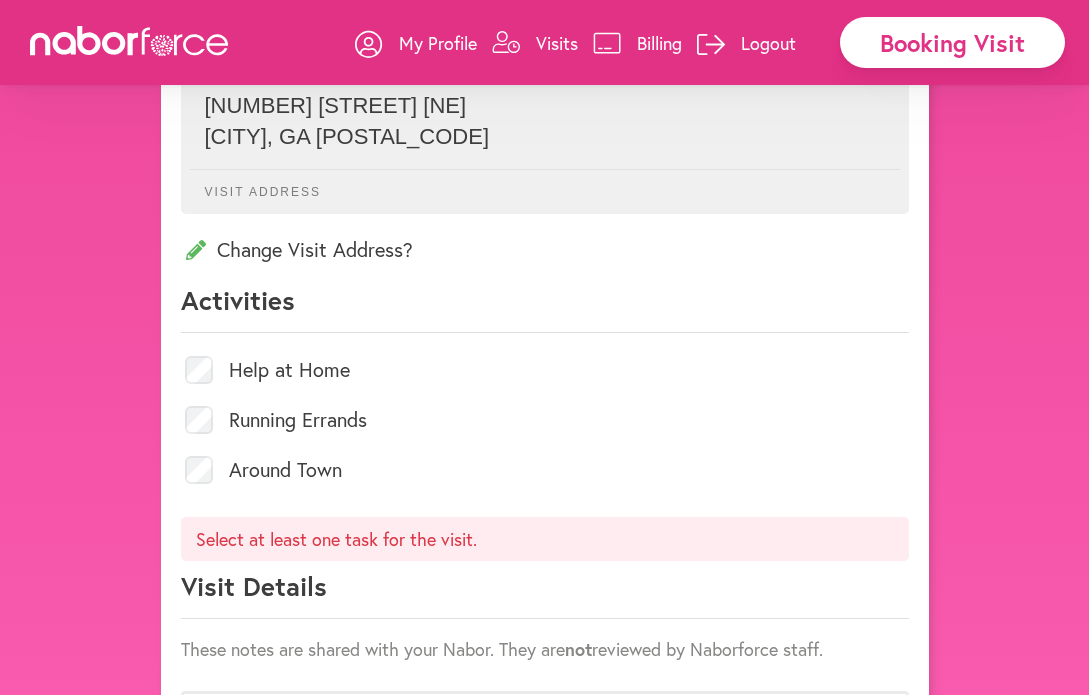click on "Around Town" at bounding box center [285, 470] 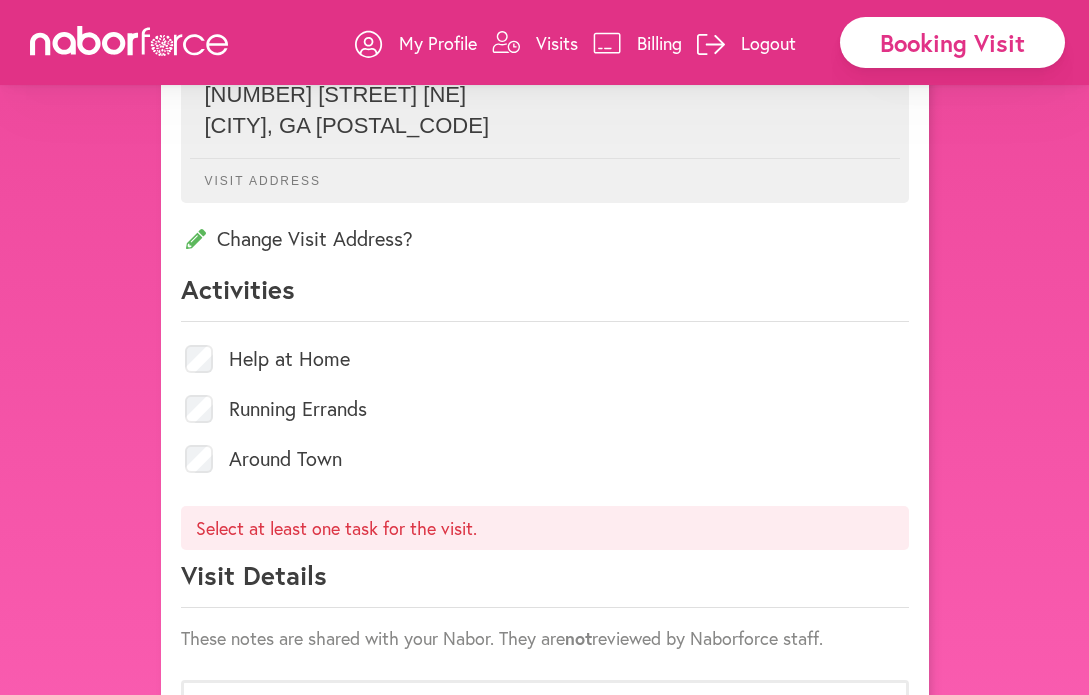 scroll, scrollTop: 774, scrollLeft: 0, axis: vertical 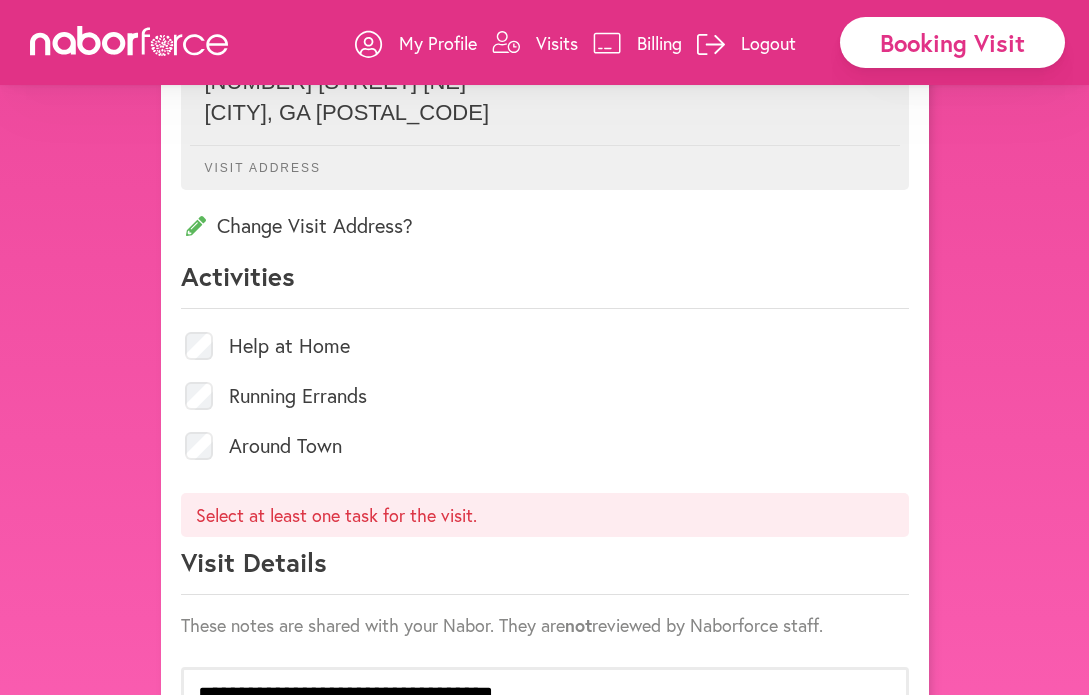 click on "Around Town" at bounding box center [285, 446] 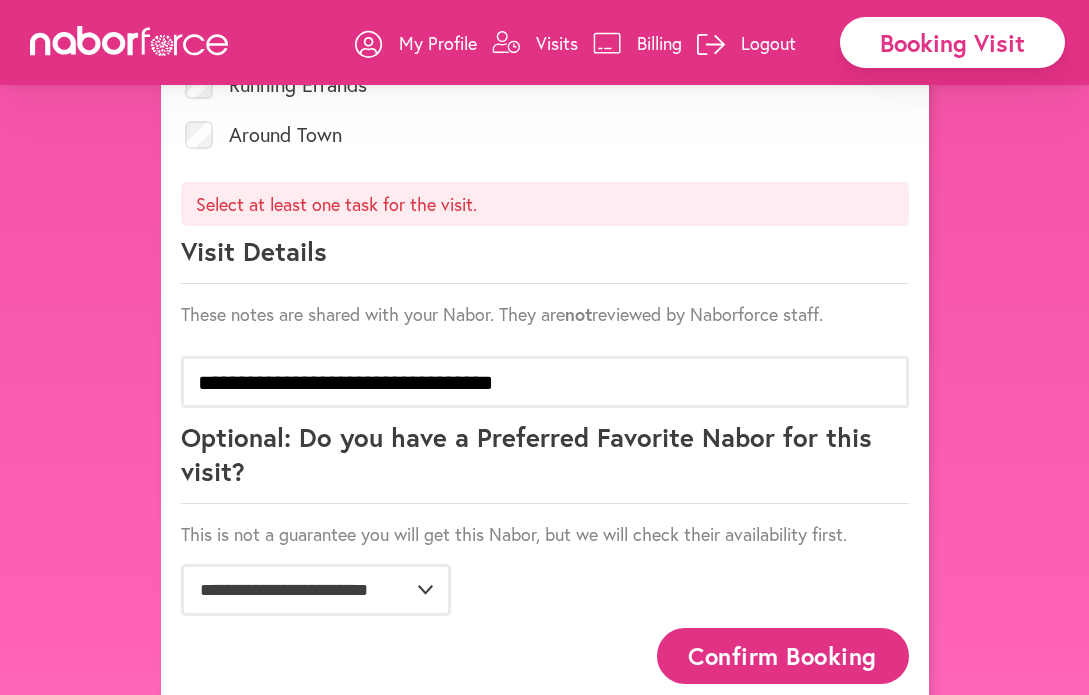 scroll, scrollTop: 1082, scrollLeft: 0, axis: vertical 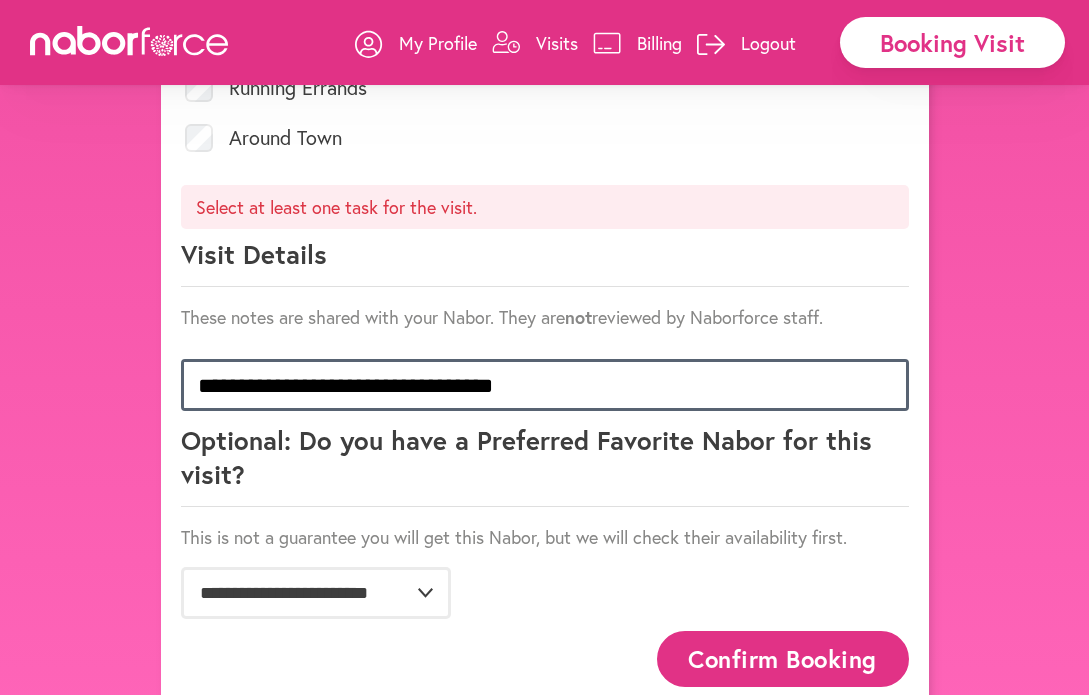 click on "**********" at bounding box center [545, 385] 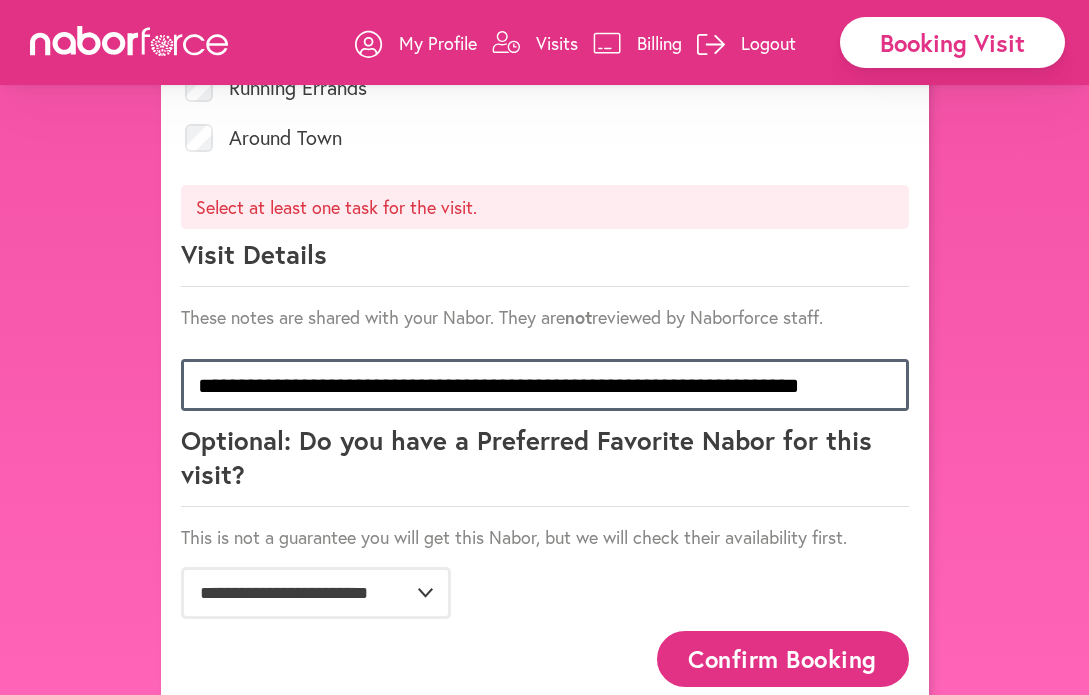 type on "**********" 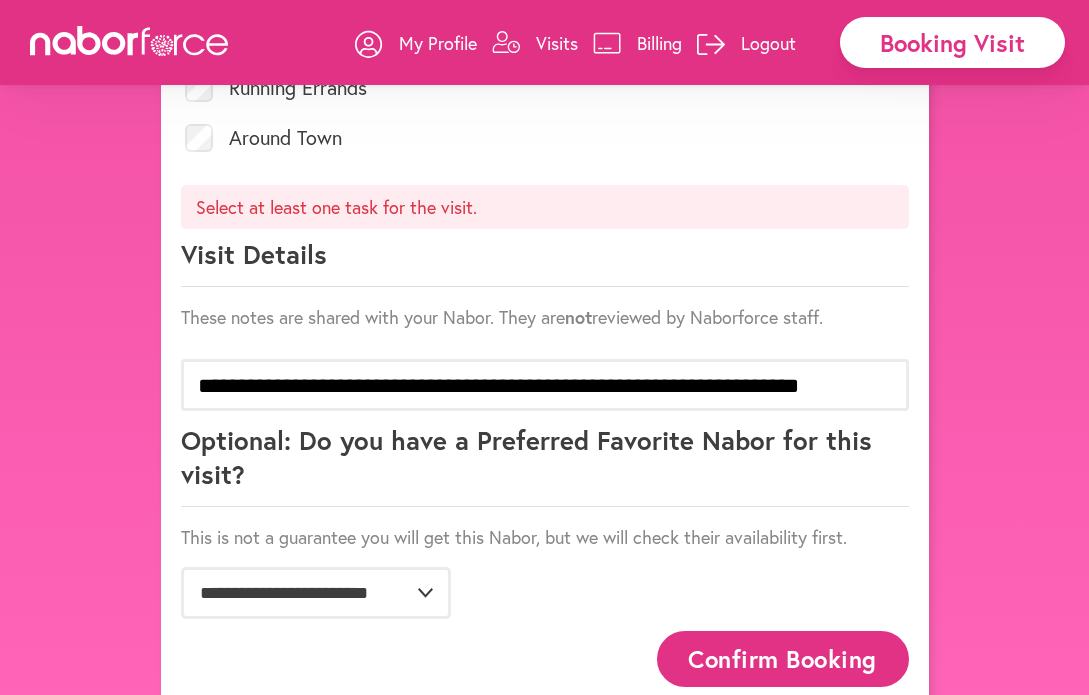 click on "Confirm Booking" at bounding box center [783, 658] 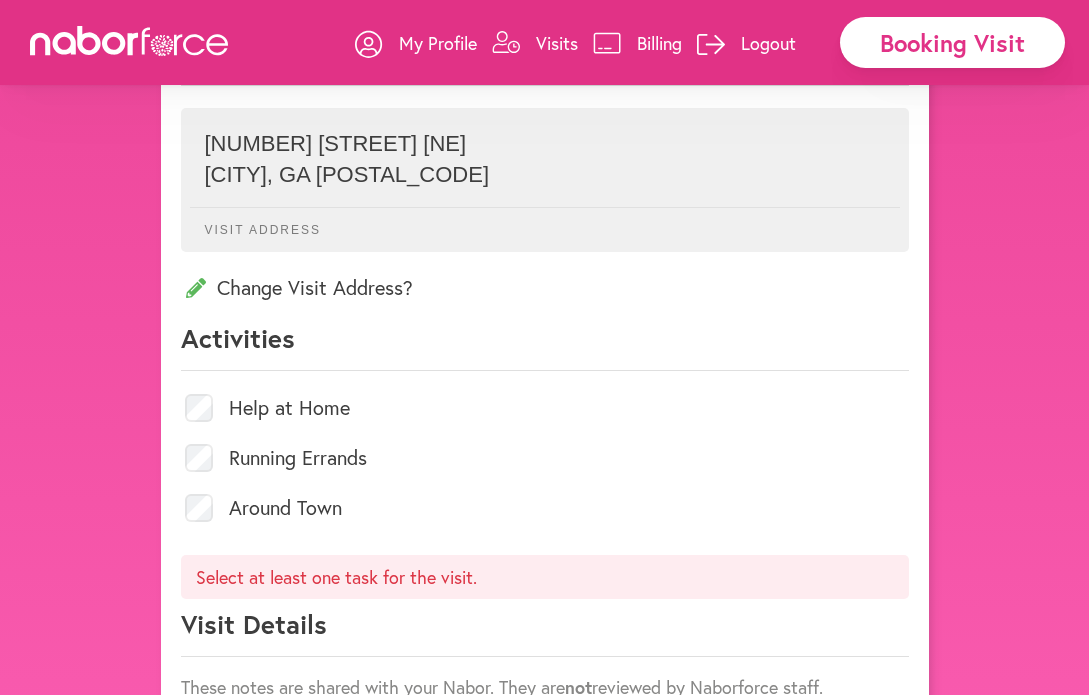 scroll, scrollTop: 713, scrollLeft: 0, axis: vertical 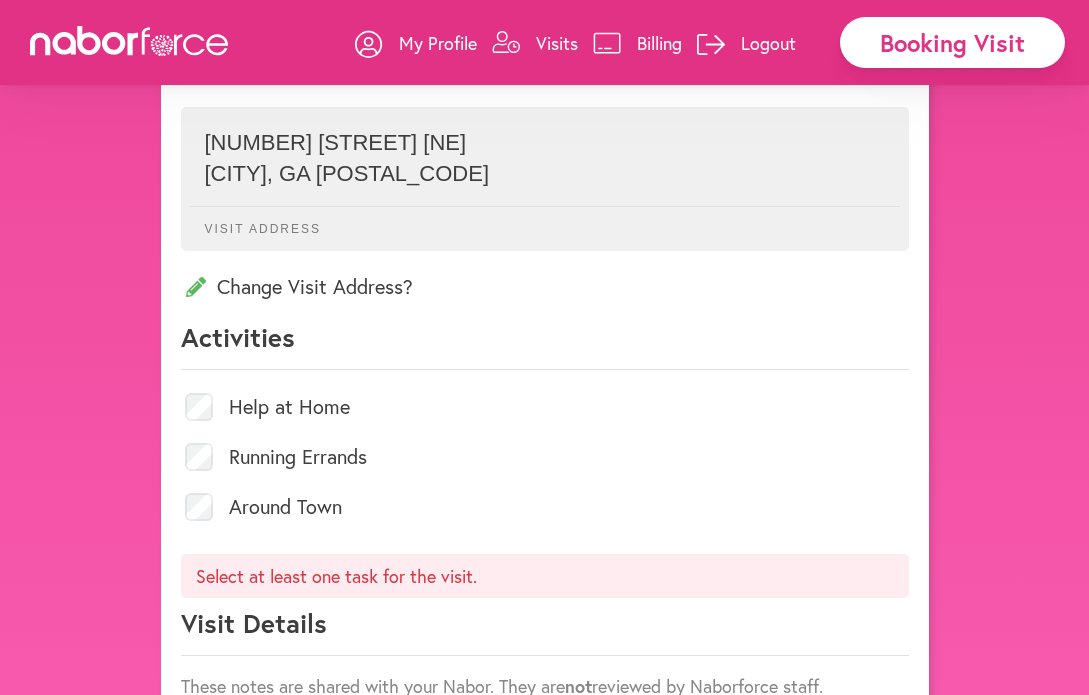 click on "Around Town" at bounding box center (285, 507) 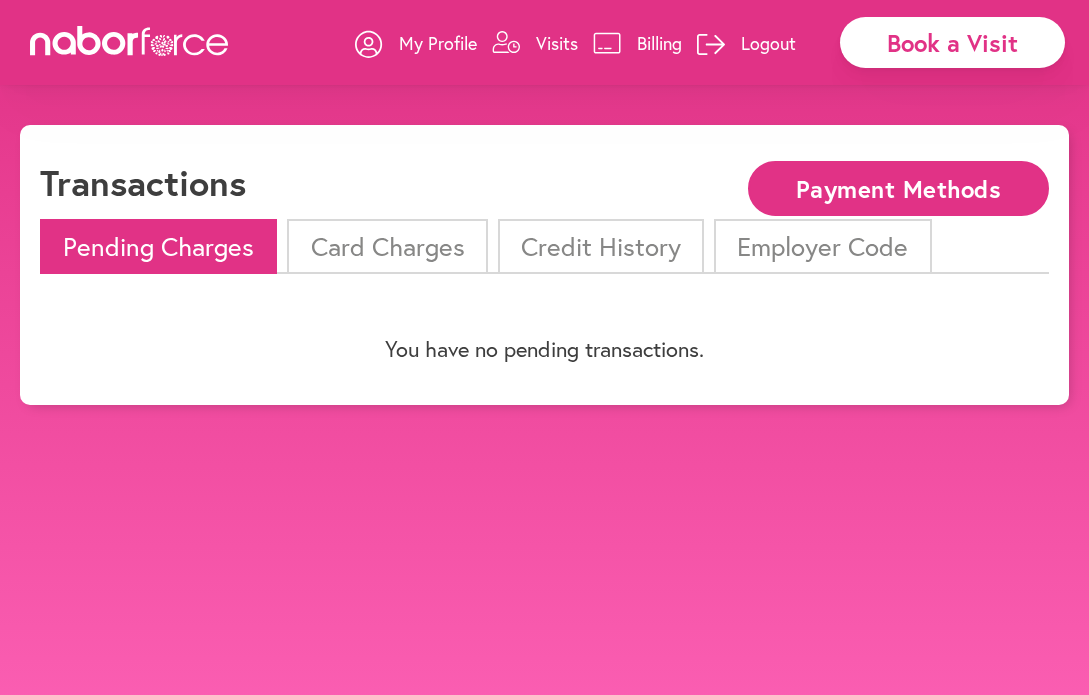 click on "Visits" at bounding box center [557, 43] 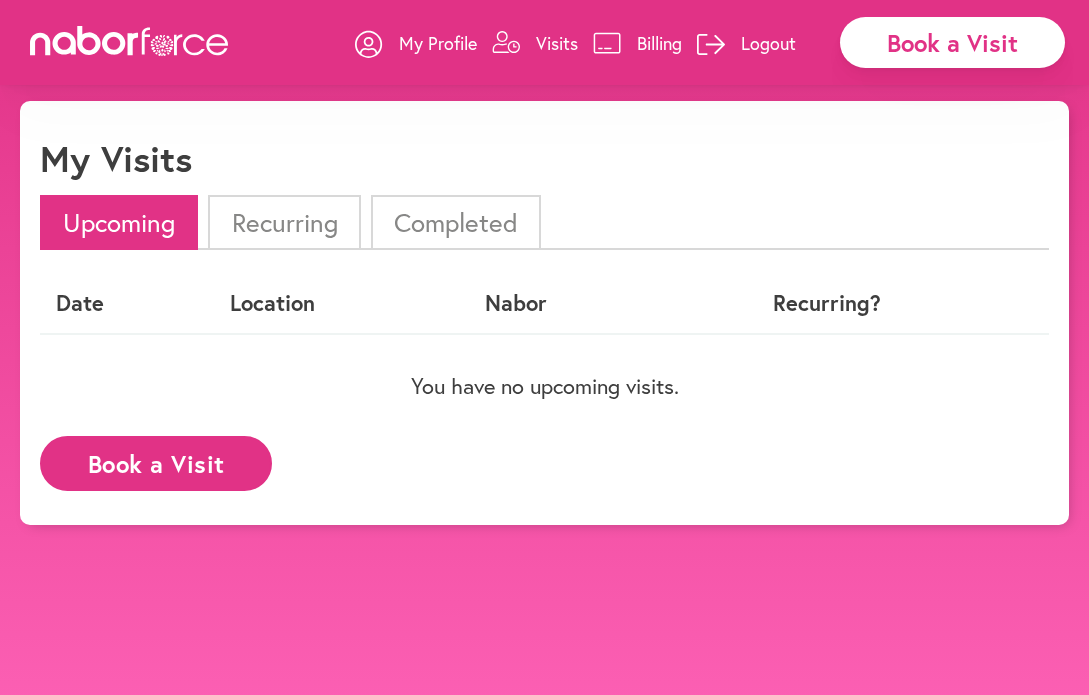 scroll, scrollTop: 31, scrollLeft: 0, axis: vertical 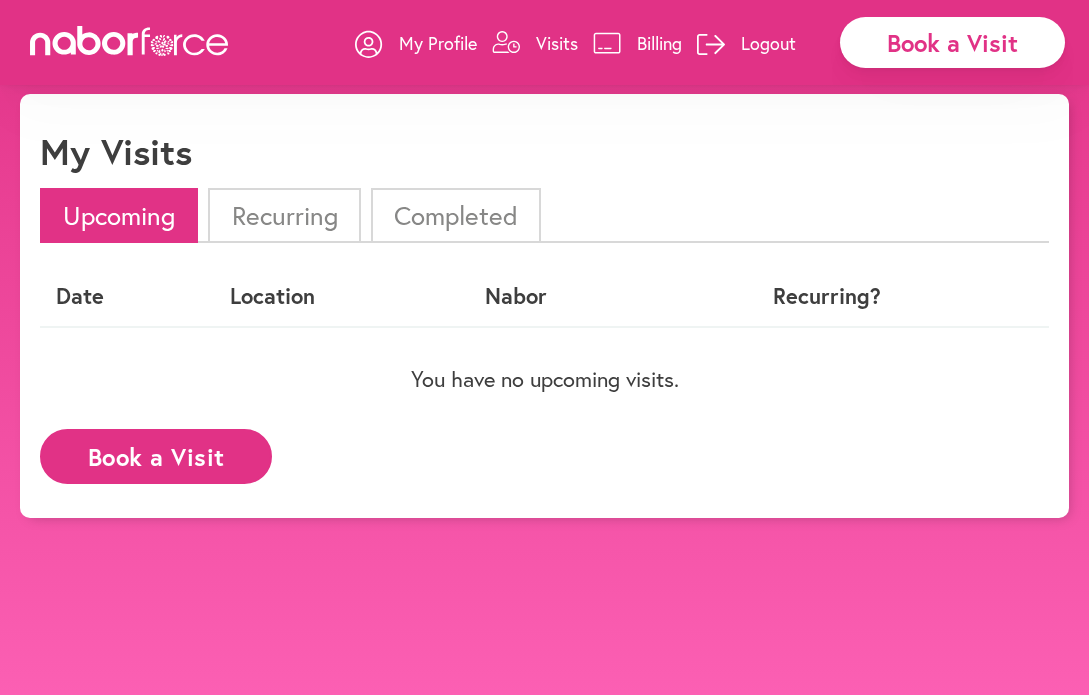 click on "Book a Visit" at bounding box center [156, 456] 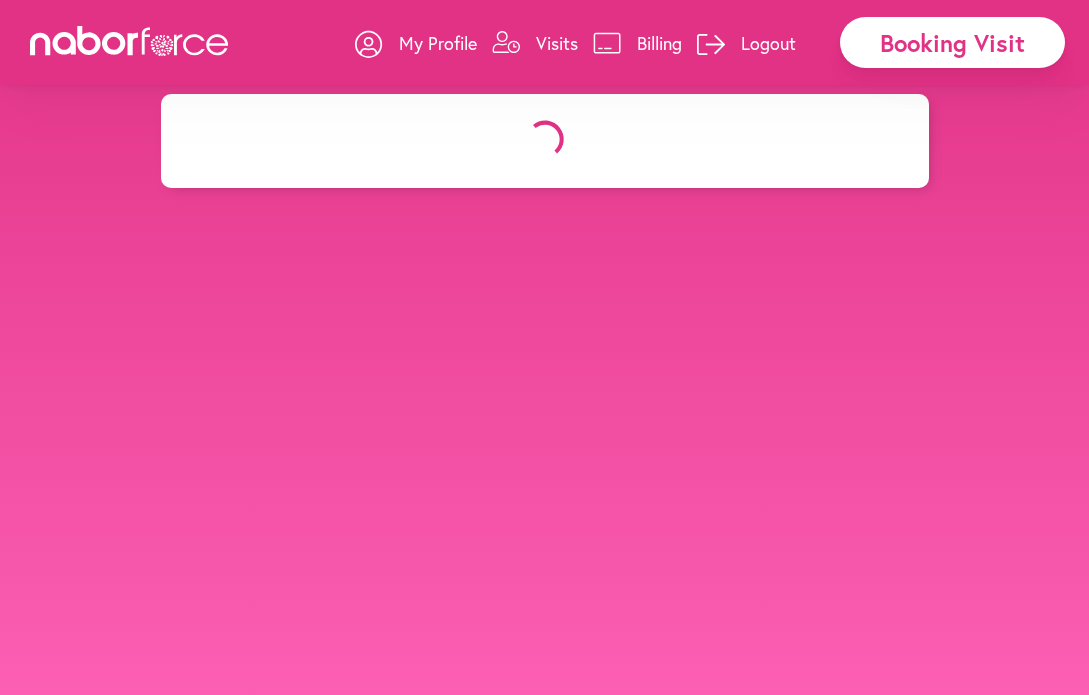 scroll, scrollTop: 0, scrollLeft: 0, axis: both 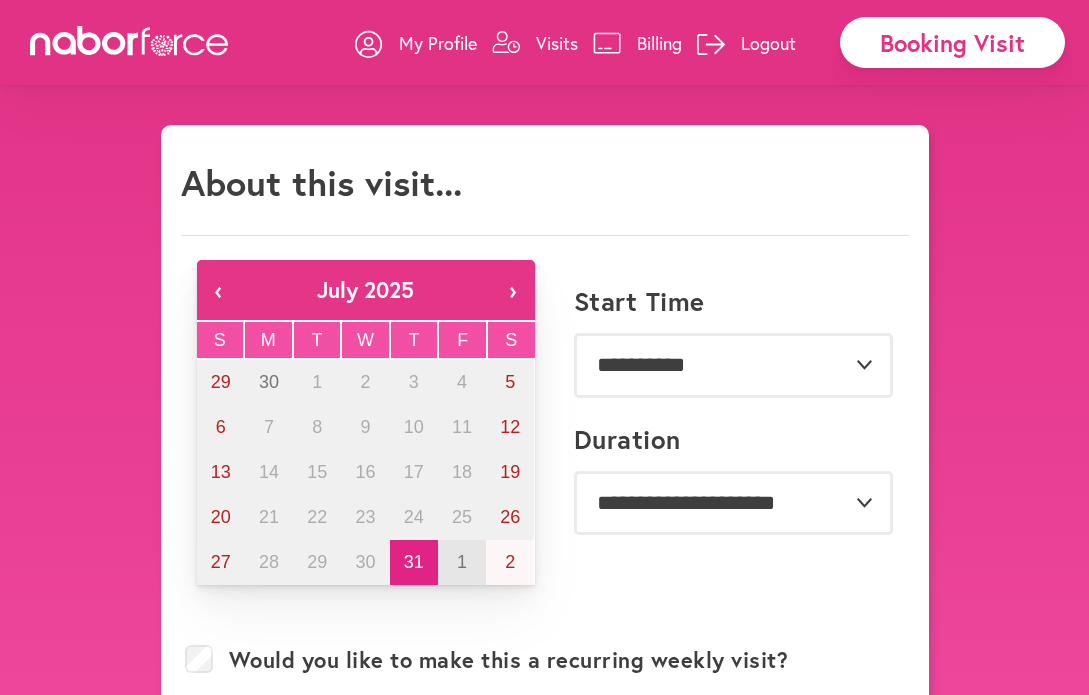 click on "1" at bounding box center (462, 562) 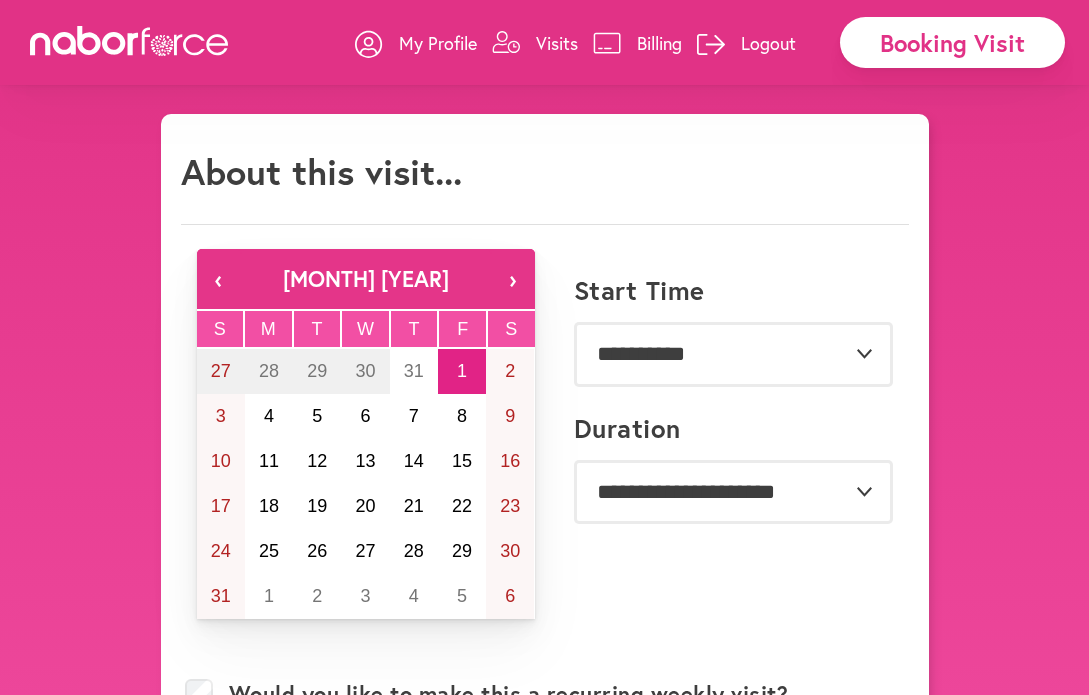 scroll, scrollTop: 16, scrollLeft: 0, axis: vertical 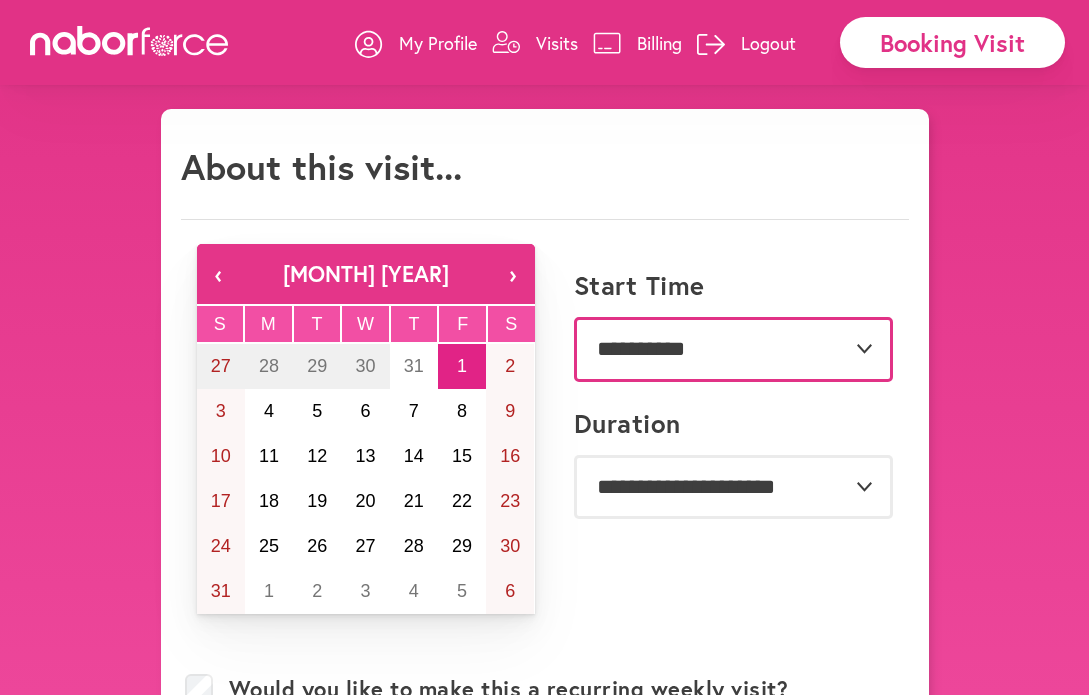 select on "*******" 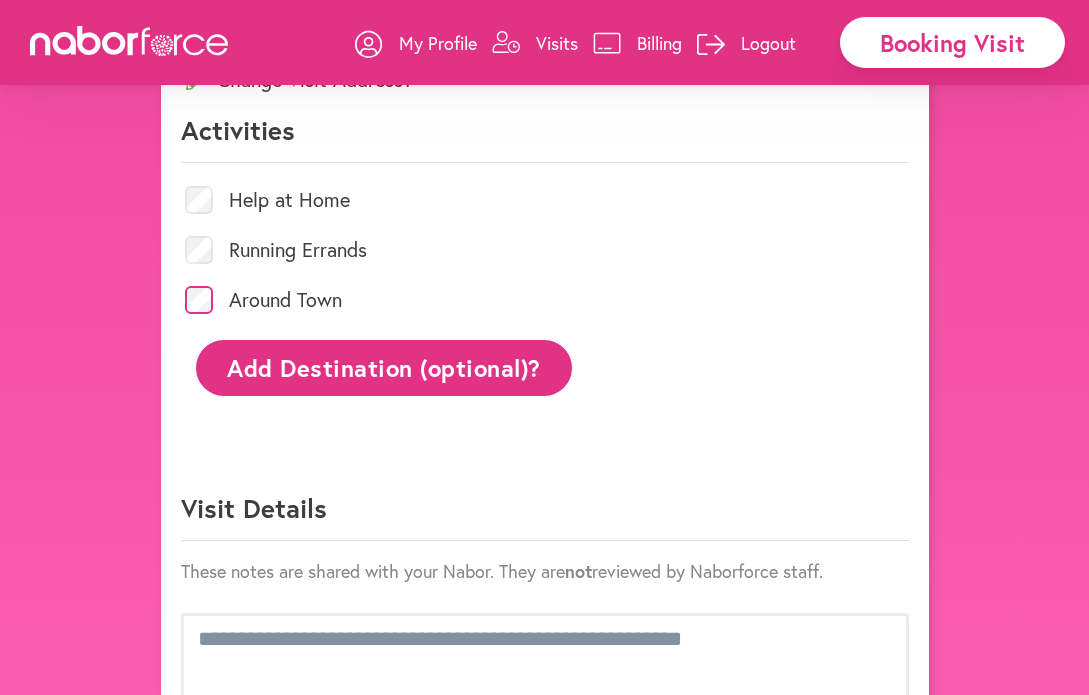 scroll, scrollTop: 916, scrollLeft: 0, axis: vertical 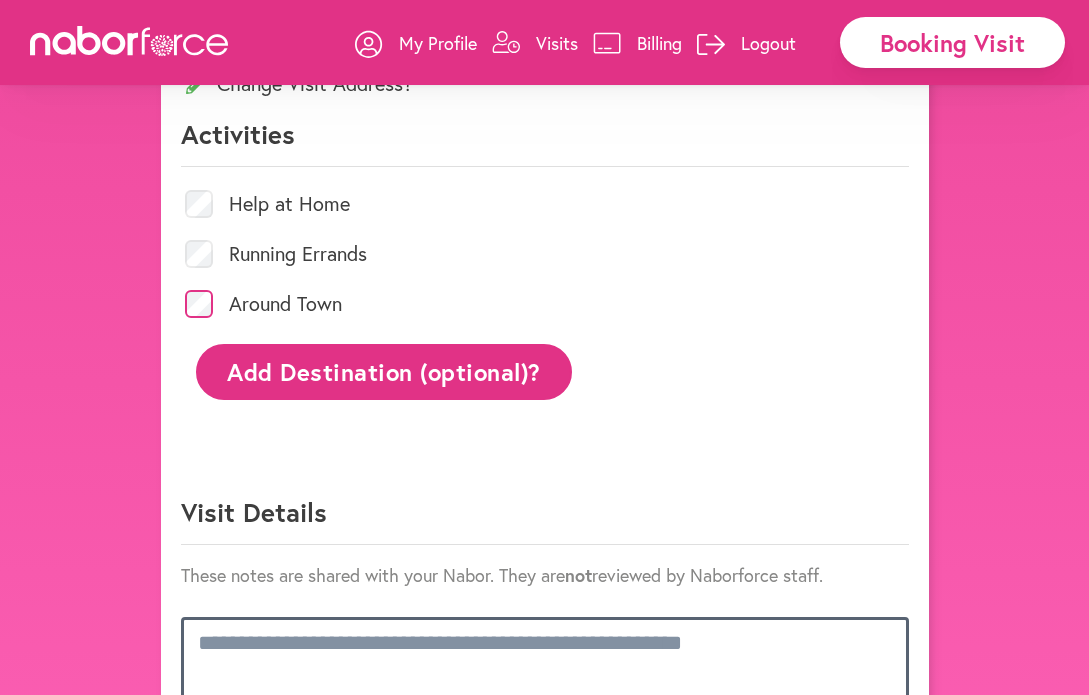 click at bounding box center [545, 660] 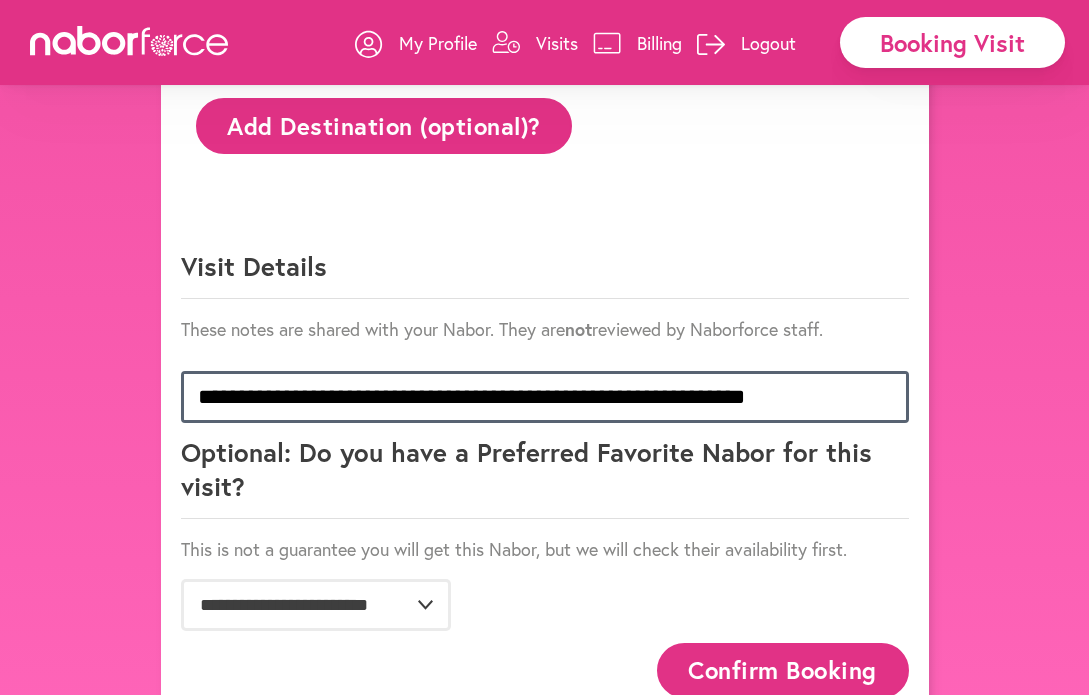 scroll, scrollTop: 1163, scrollLeft: 0, axis: vertical 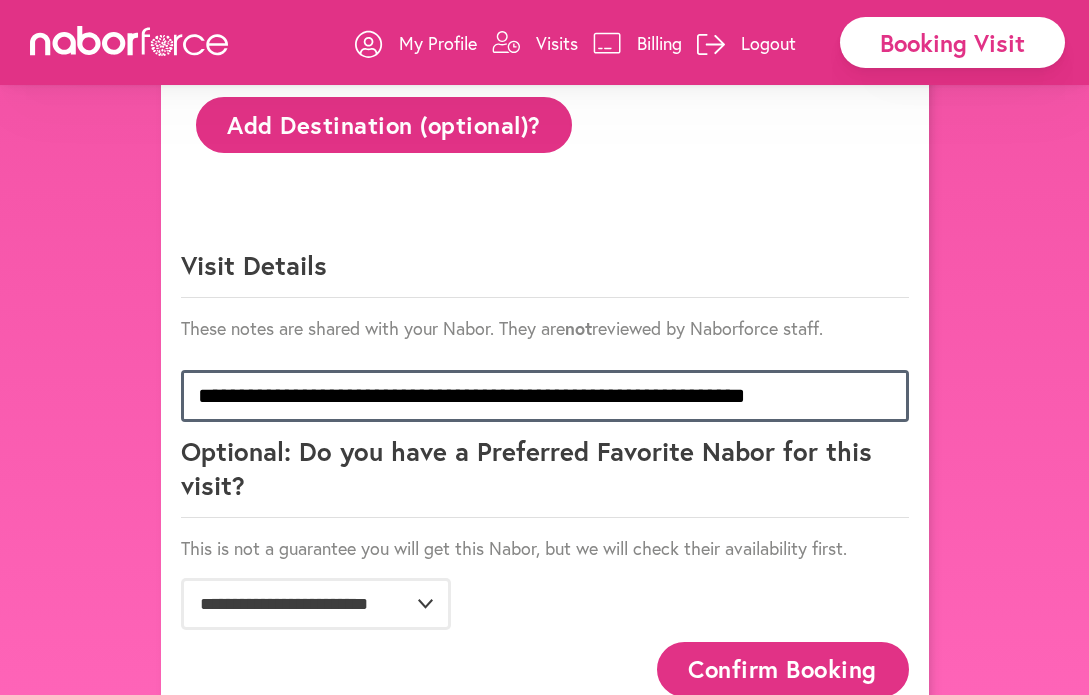type on "**********" 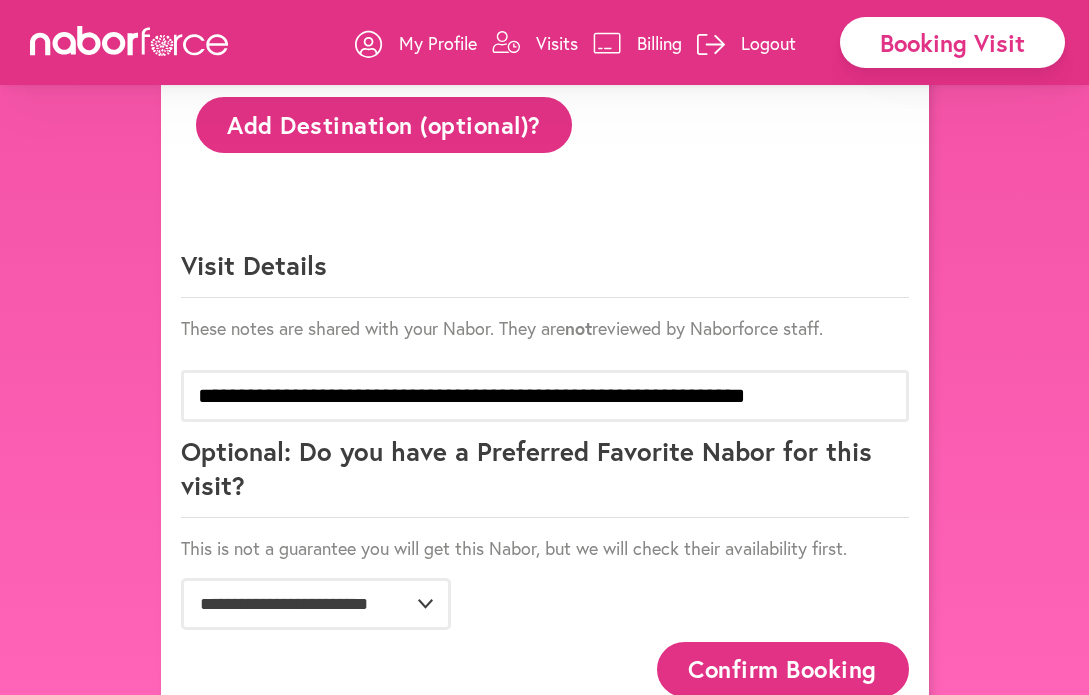 click on "Confirm Booking" at bounding box center [783, 669] 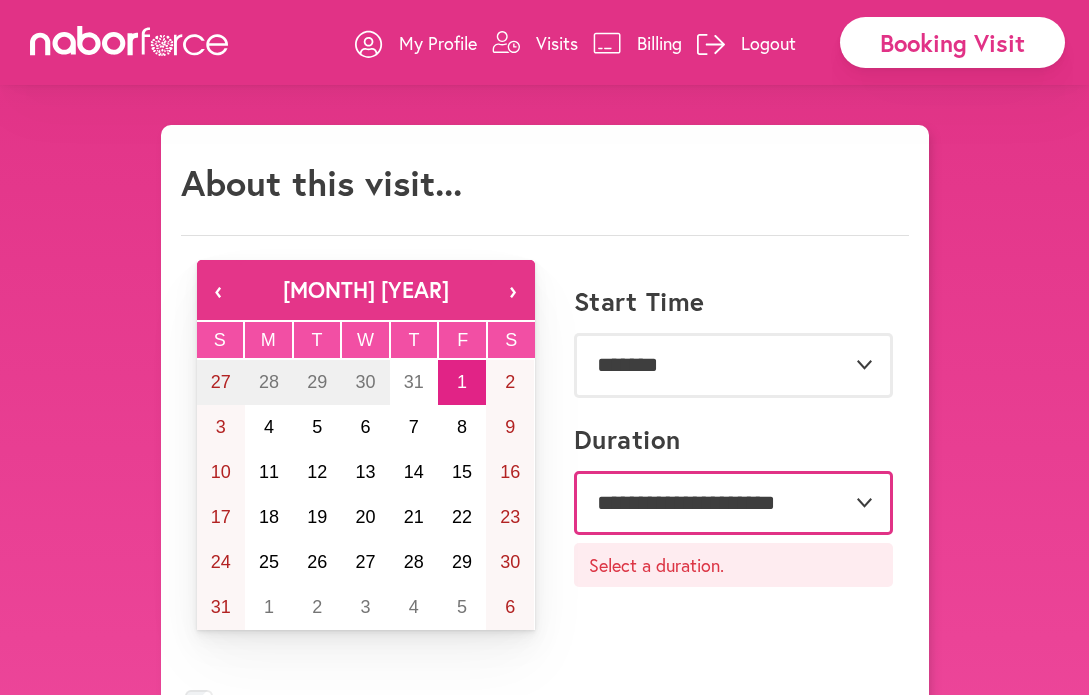 select on "***" 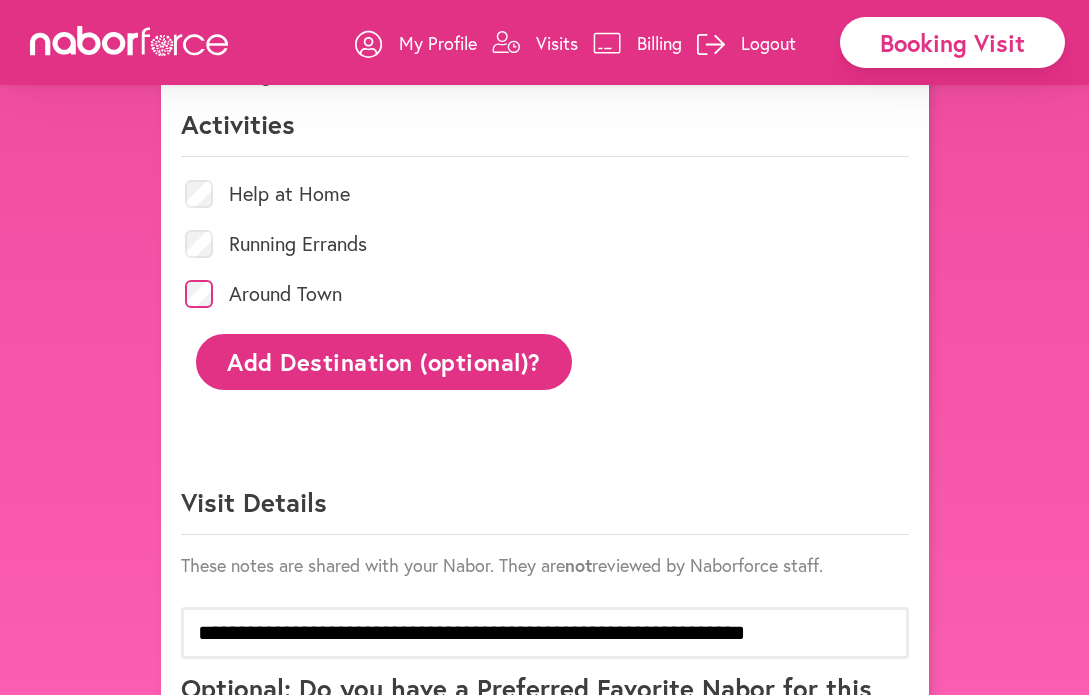 scroll, scrollTop: 932, scrollLeft: 0, axis: vertical 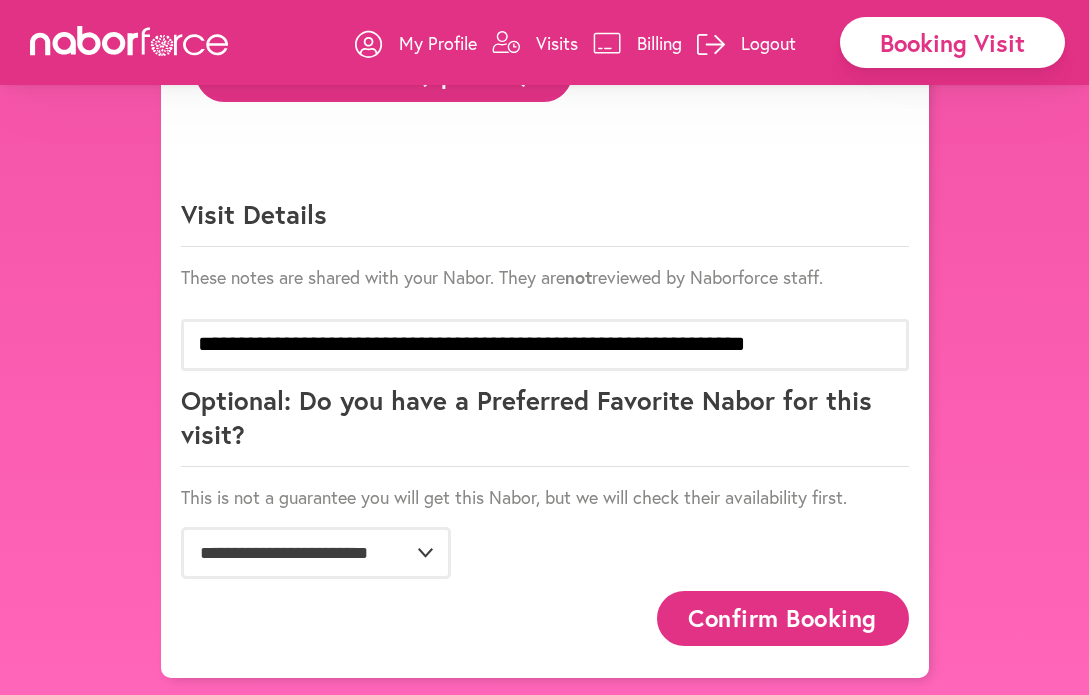 click on "Confirm Booking" at bounding box center (783, 618) 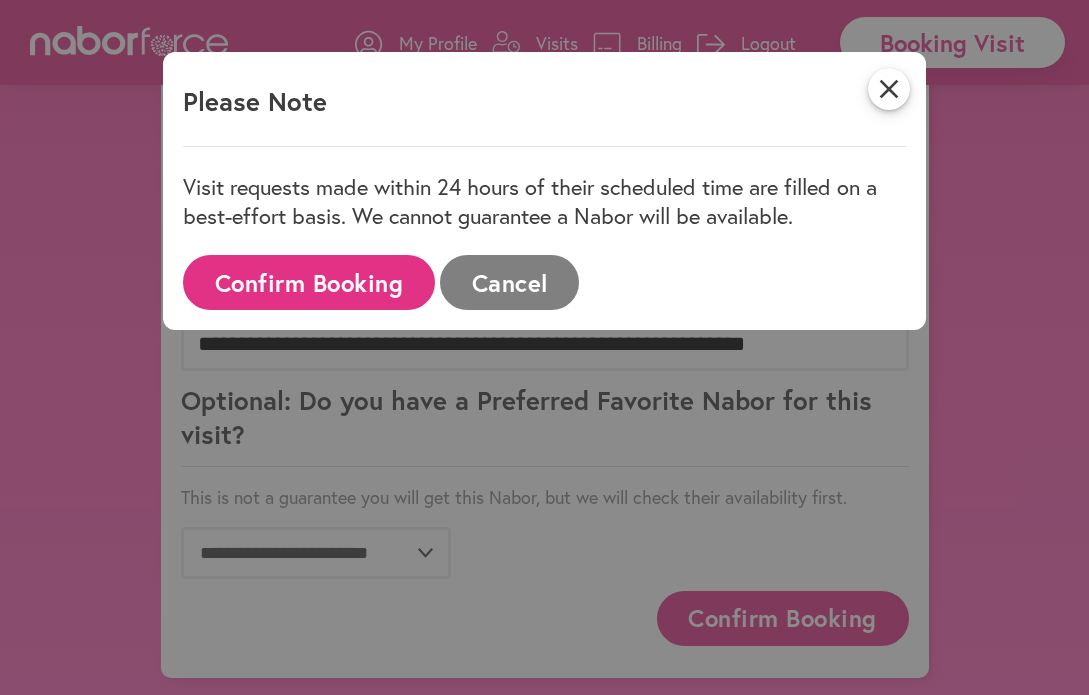 click on "Confirm Booking" at bounding box center [309, 282] 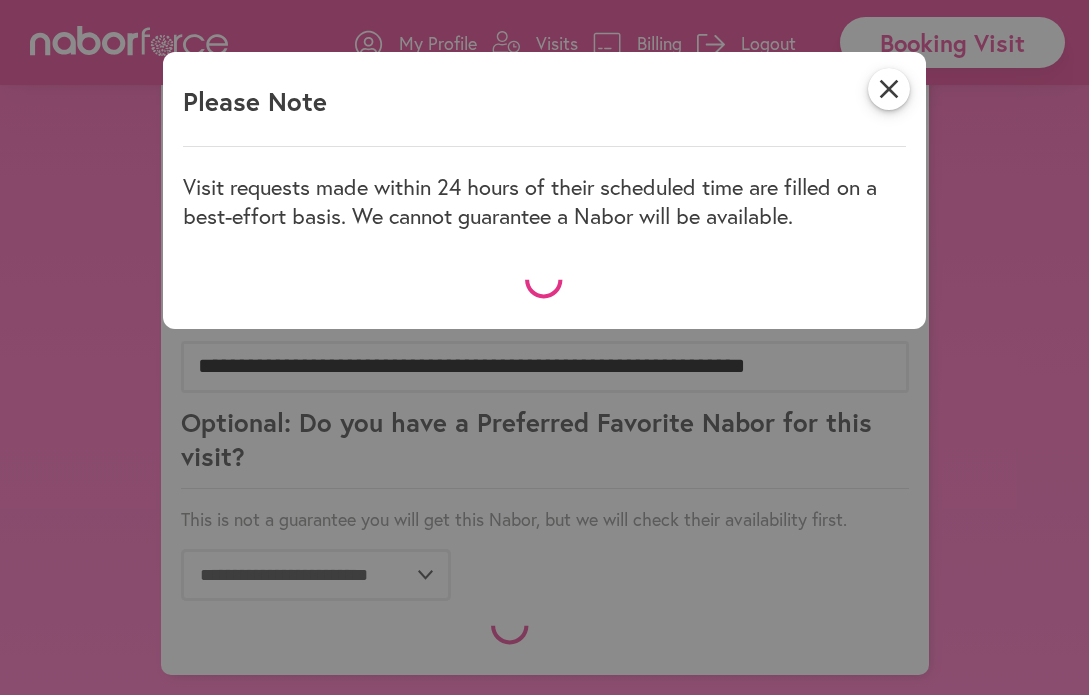 scroll, scrollTop: 1189, scrollLeft: 0, axis: vertical 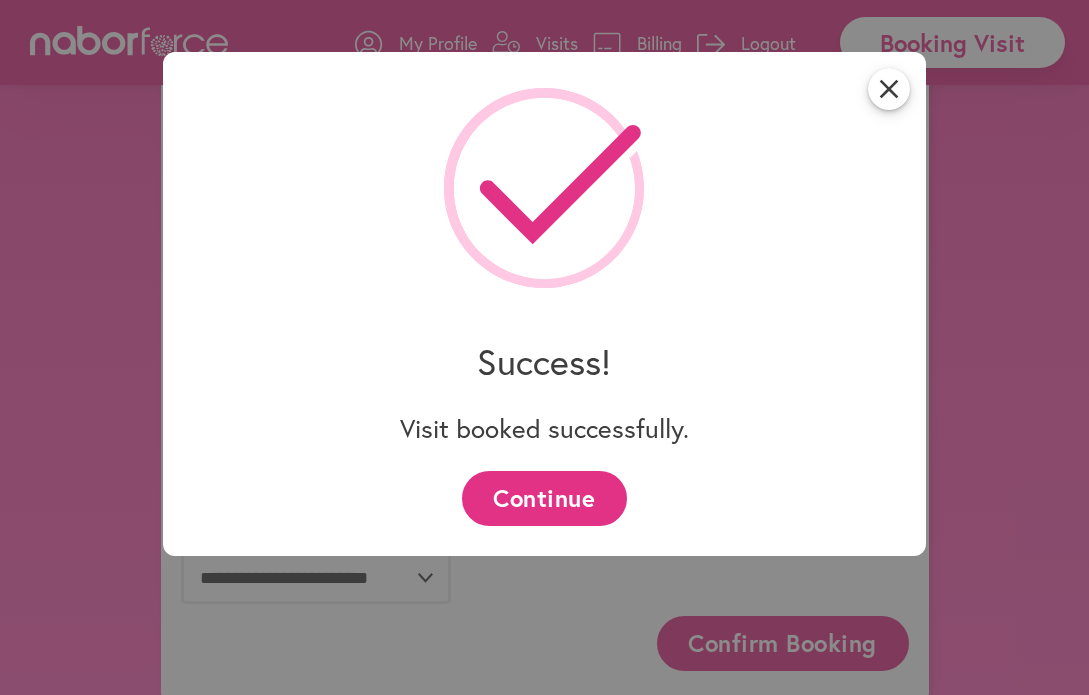 click on "Continue" at bounding box center (544, 498) 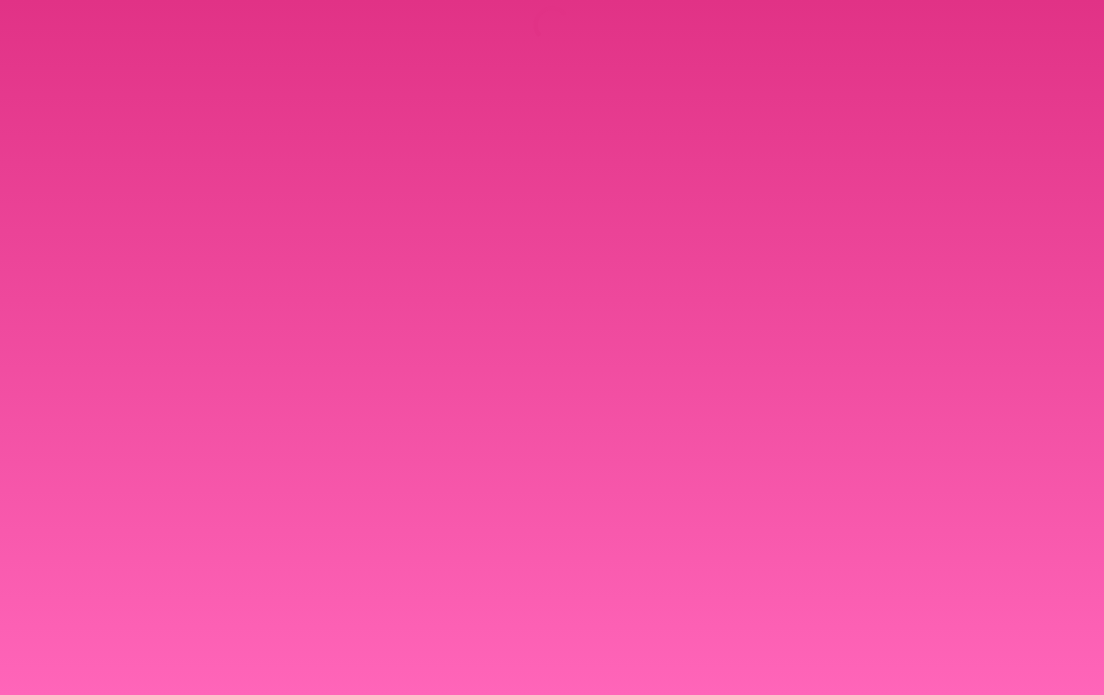 scroll, scrollTop: 0, scrollLeft: 0, axis: both 